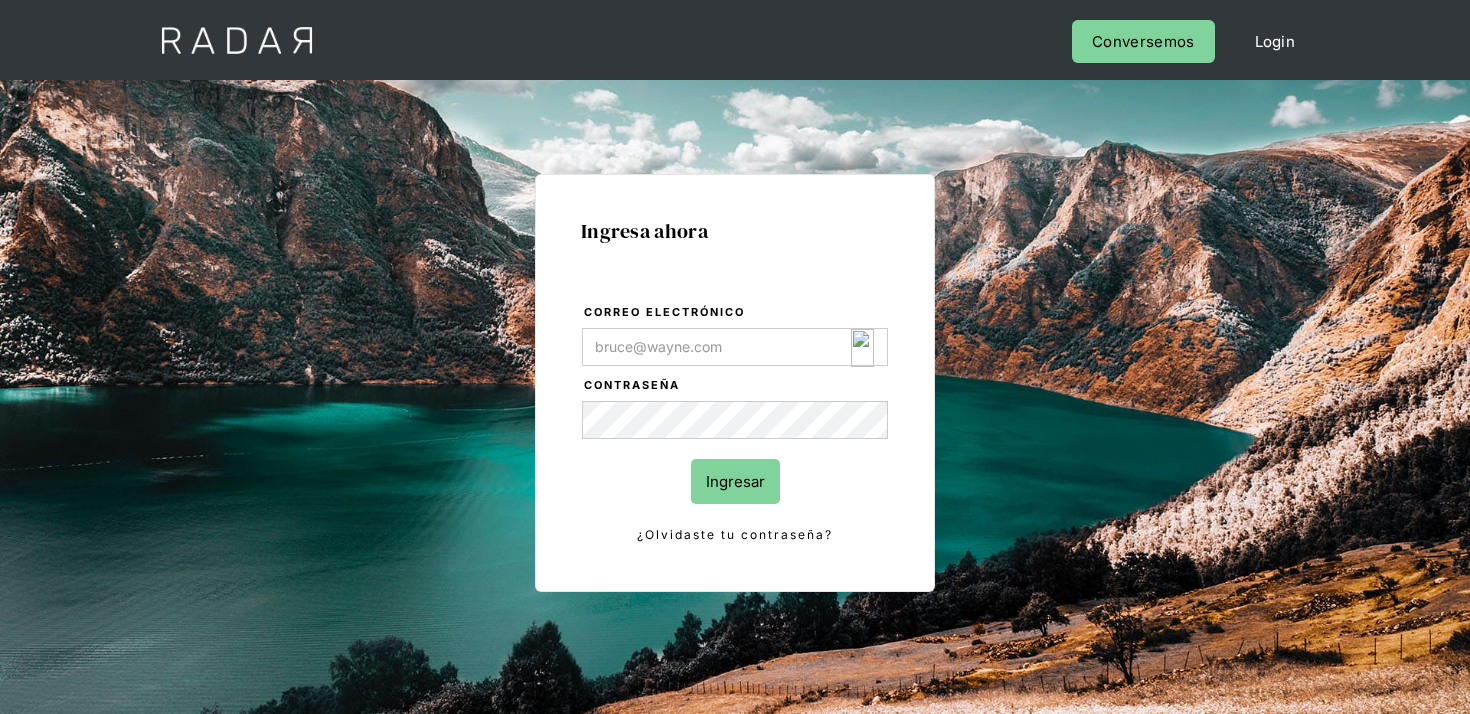 scroll, scrollTop: 0, scrollLeft: 0, axis: both 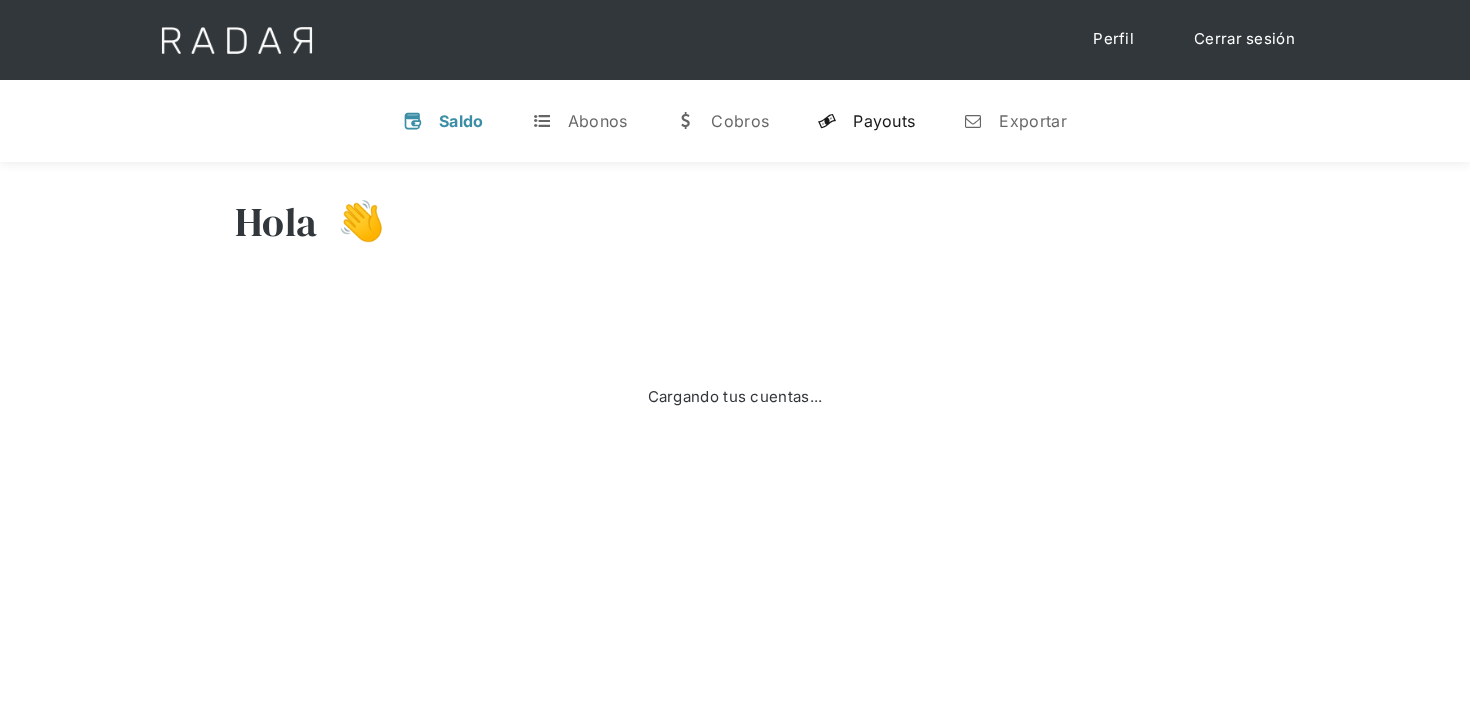 click on "Payouts" at bounding box center [884, 121] 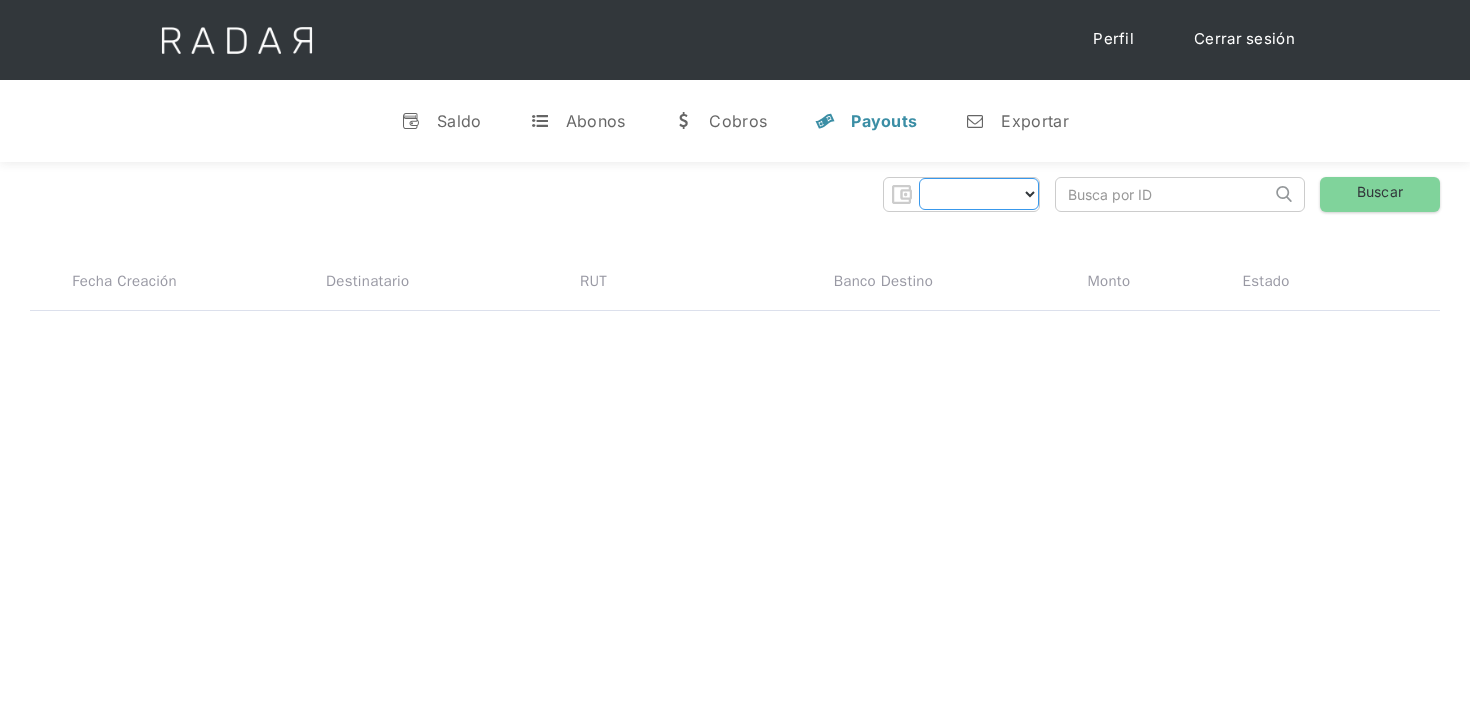 click at bounding box center (979, 194) 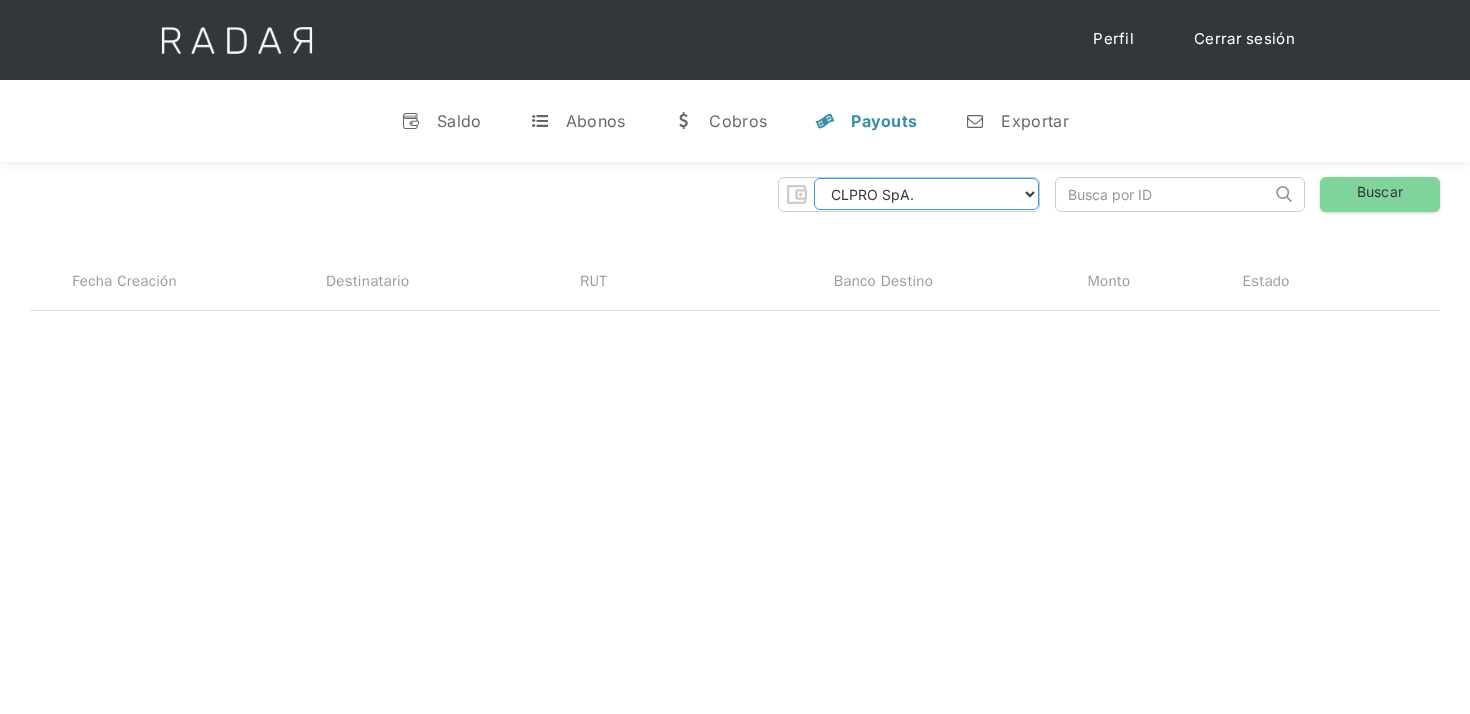 click on "CLPRO SpA. Coster SpA. Urigol SpA. Bysolutions SpA. Clmax SpA. Andes Payments SpA. CLPRO SpA. - RT Coster SpA. - RT Urigol SpA. - RT Bysolutions SpA. - RT Clmax SpA. - RT Andes Payments SpA. - RT" at bounding box center [926, 194] 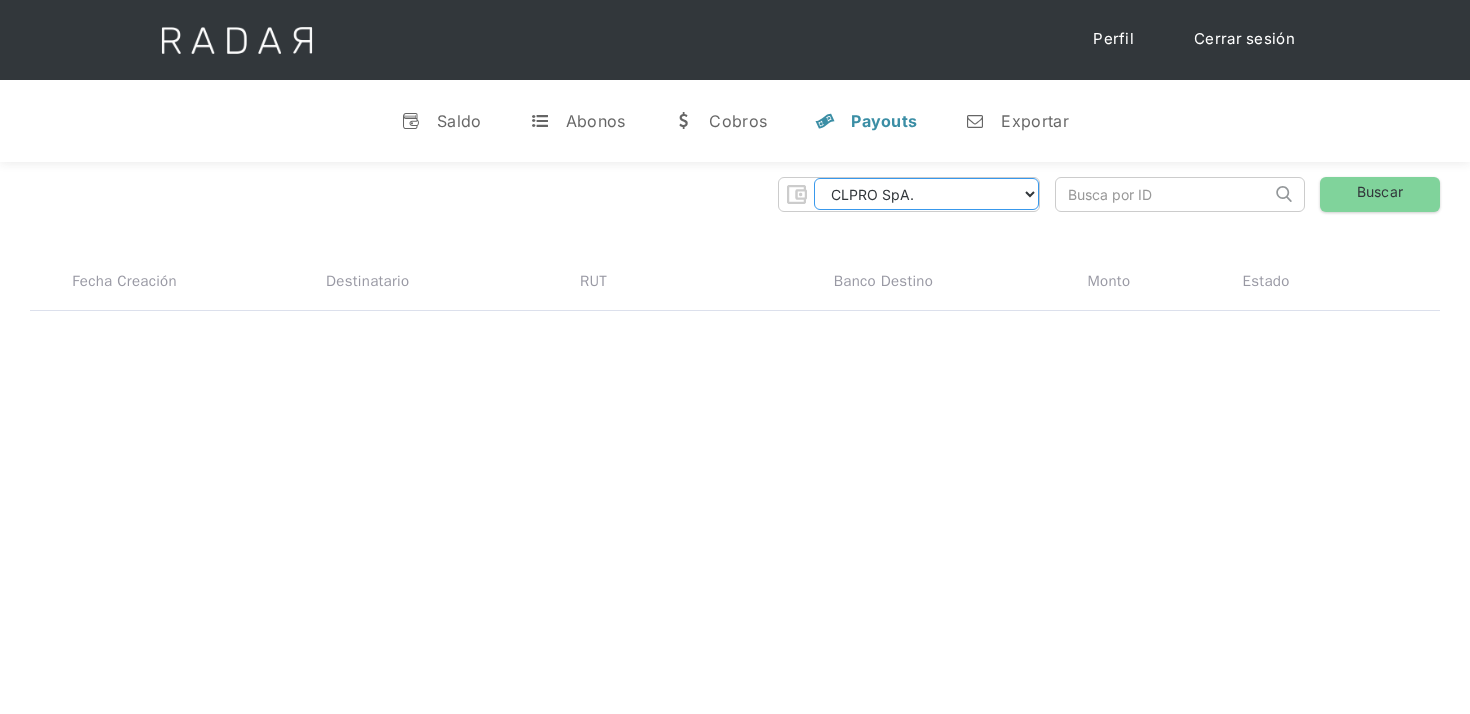 select on "coster-rt" 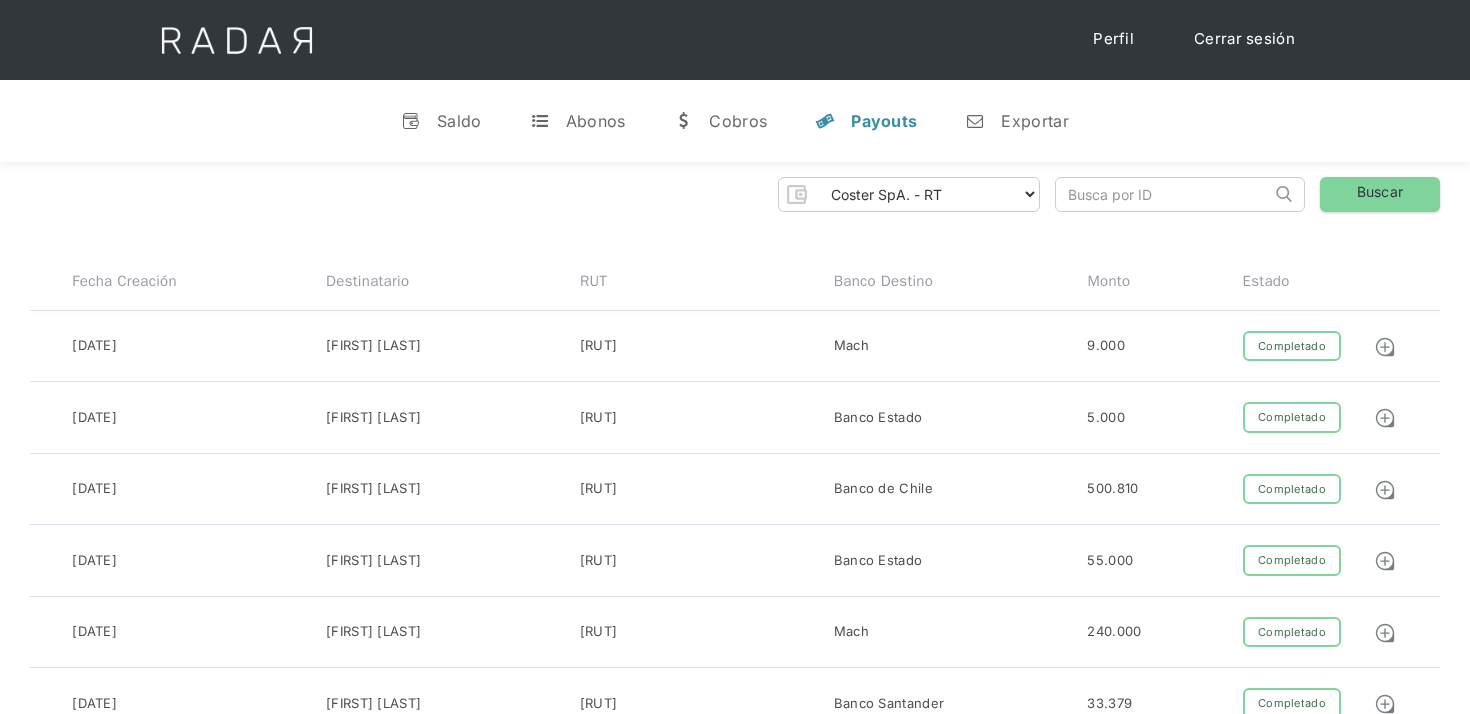 click at bounding box center (1163, 194) 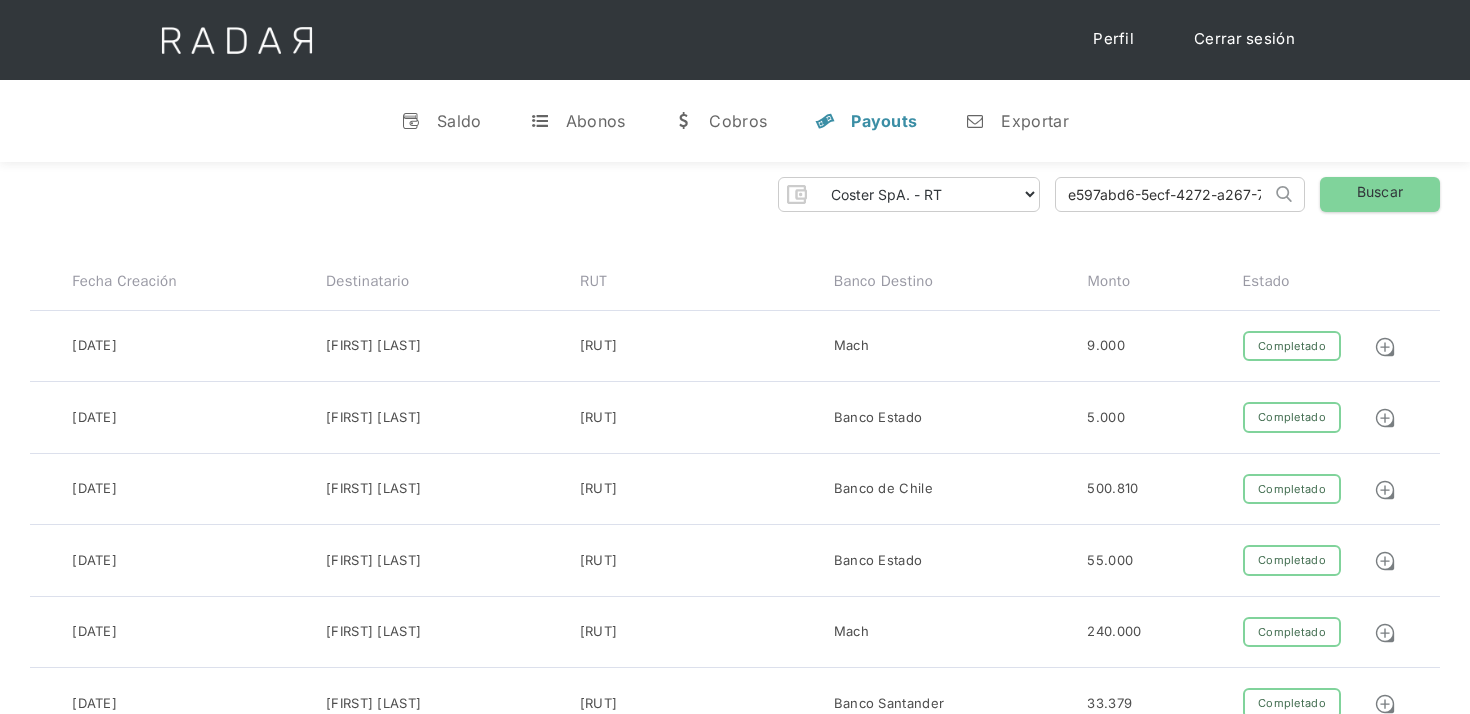 scroll, scrollTop: 0, scrollLeft: 88, axis: horizontal 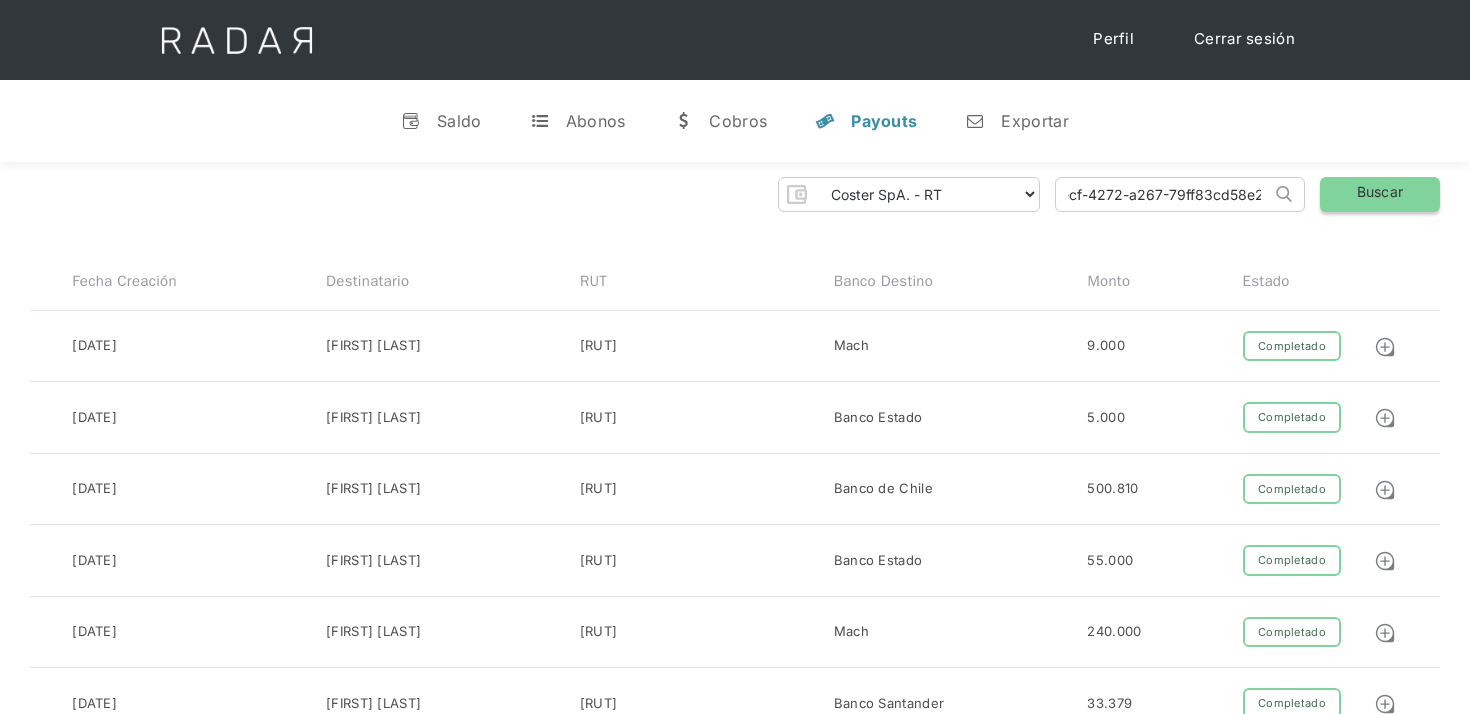 type on "e597abd6-5ecf-4272-a267-79ff83cd58e2" 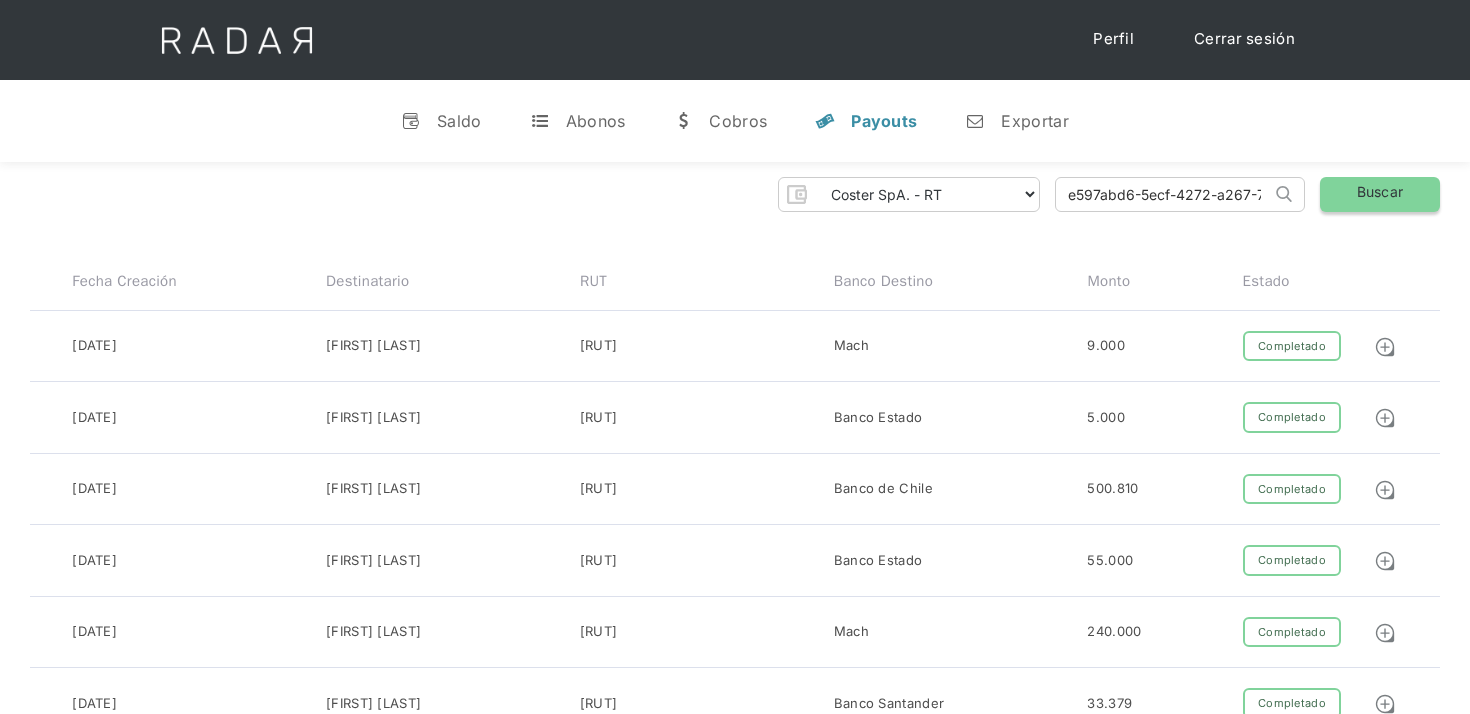 click on "Buscar" at bounding box center (1380, 194) 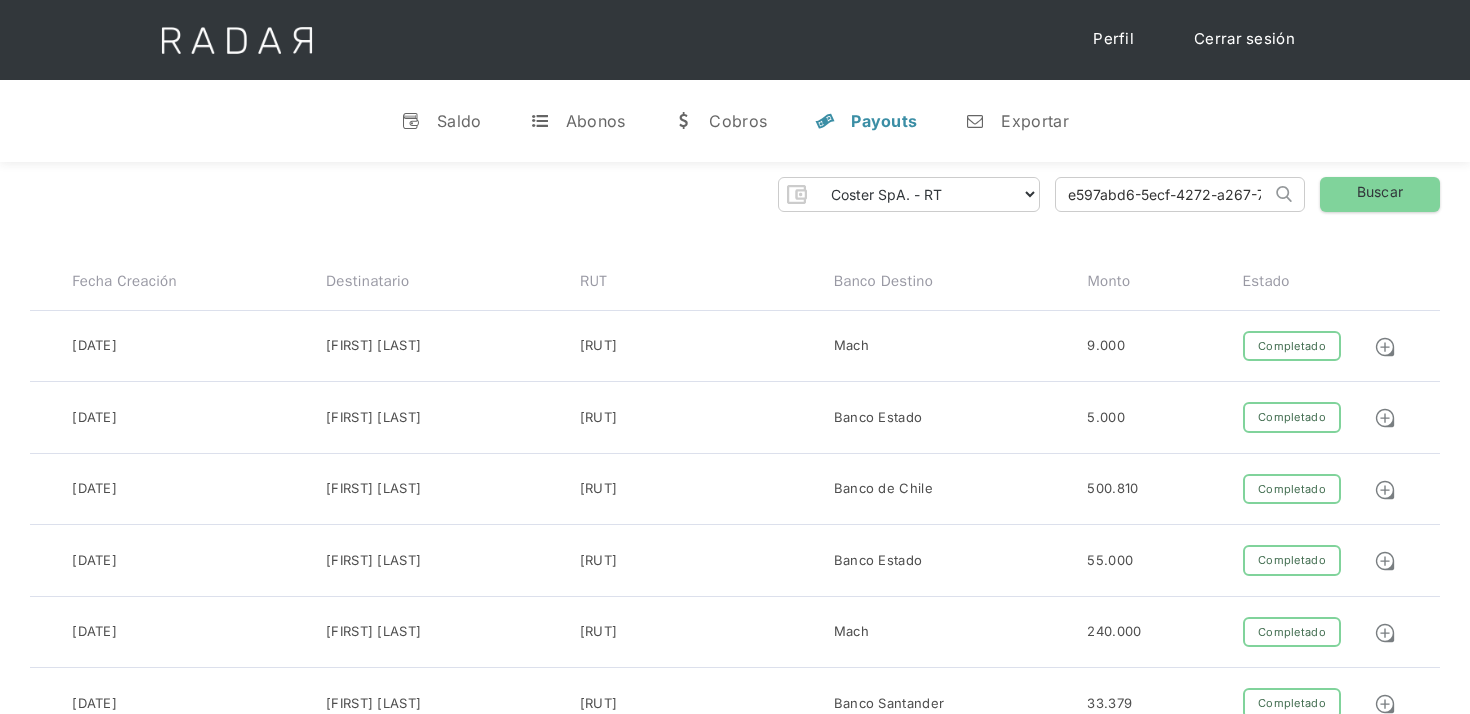 click at bounding box center (1284, 194) 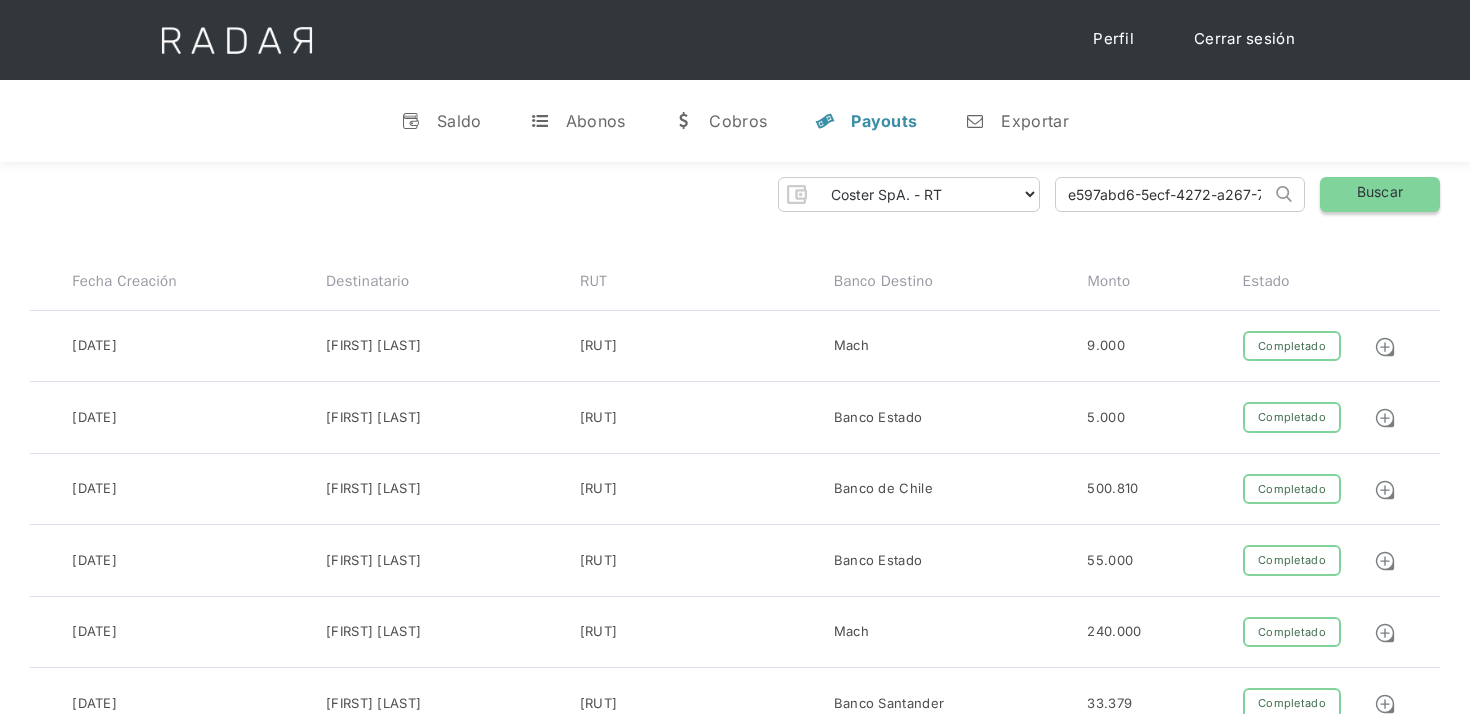 click on "Buscar" at bounding box center (1380, 194) 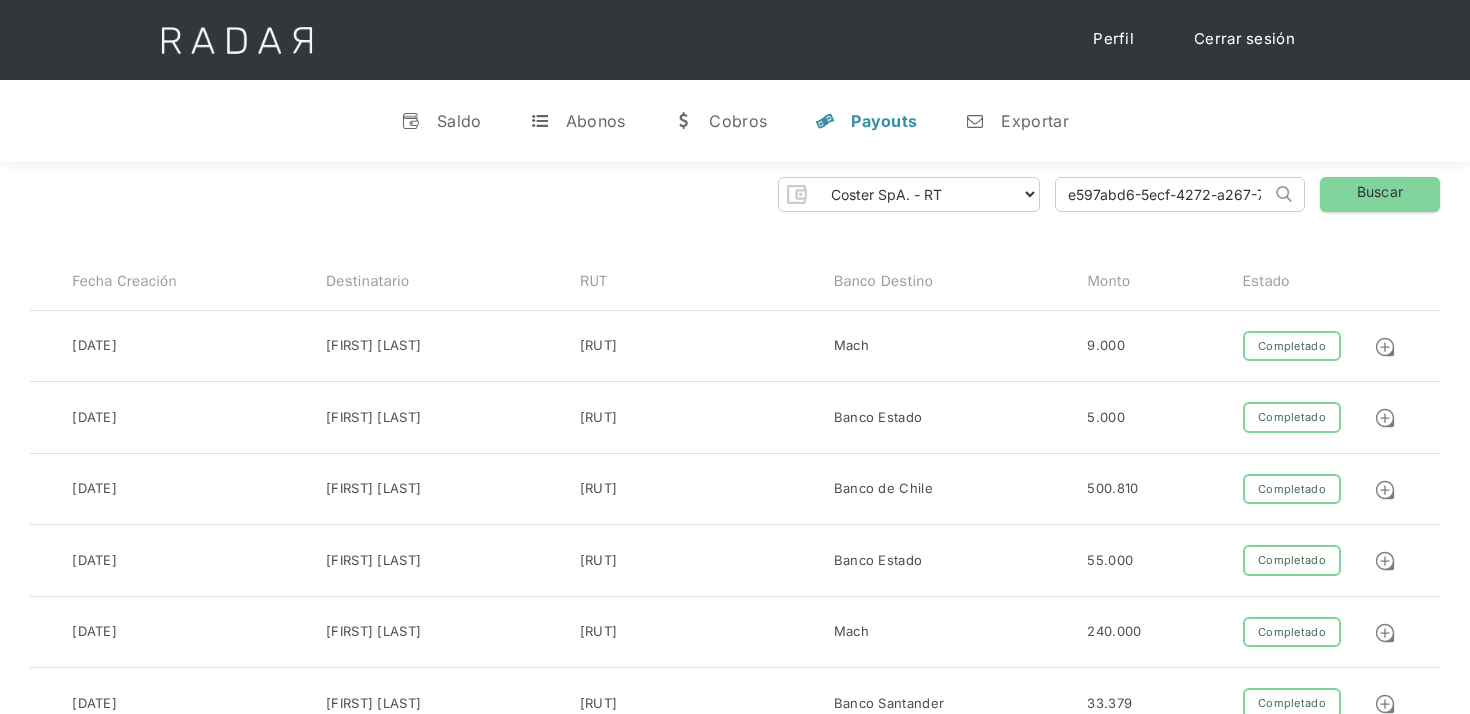 click on "e597abd6-5ecf-4272-a267-79ff83cd58e2 Search" at bounding box center [1180, 194] 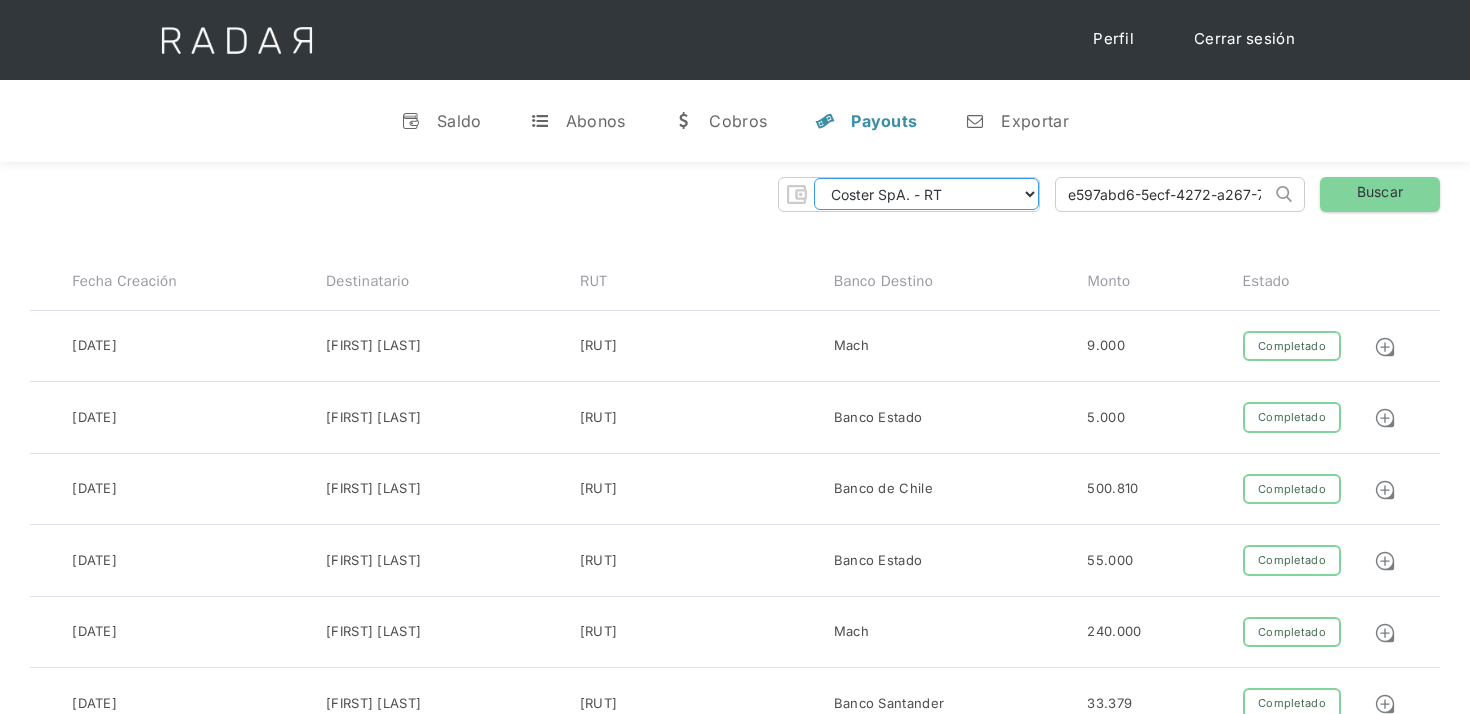 click on "CLPRO SpA. Coster SpA. Urigol SpA. Bysolutions SpA. Clmax SpA. Andes Payments SpA. CLPRO SpA. - RT Coster SpA. - RT Urigol SpA. - RT Bysolutions SpA. - RT Clmax SpA. - RT Andes Payments SpA. - RT" at bounding box center [926, 194] 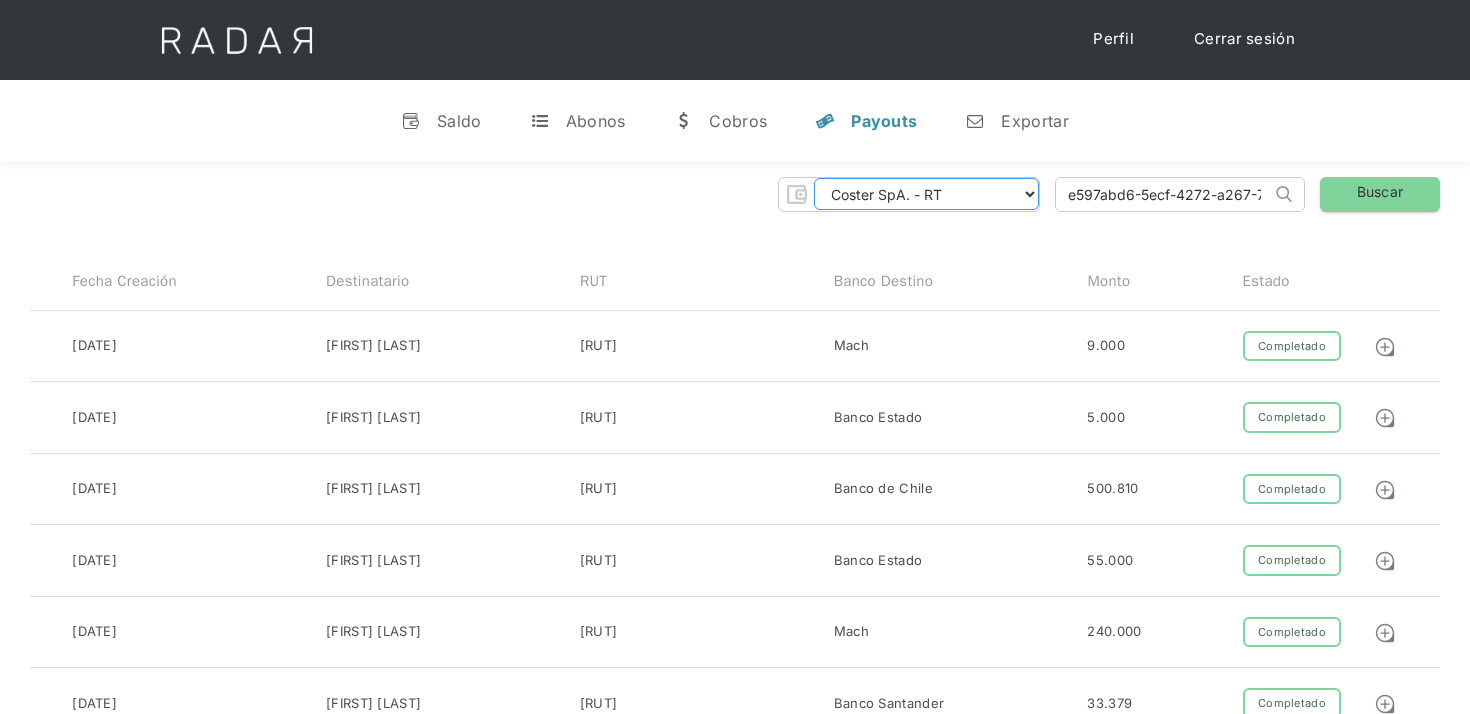 select on "clpro-rt" 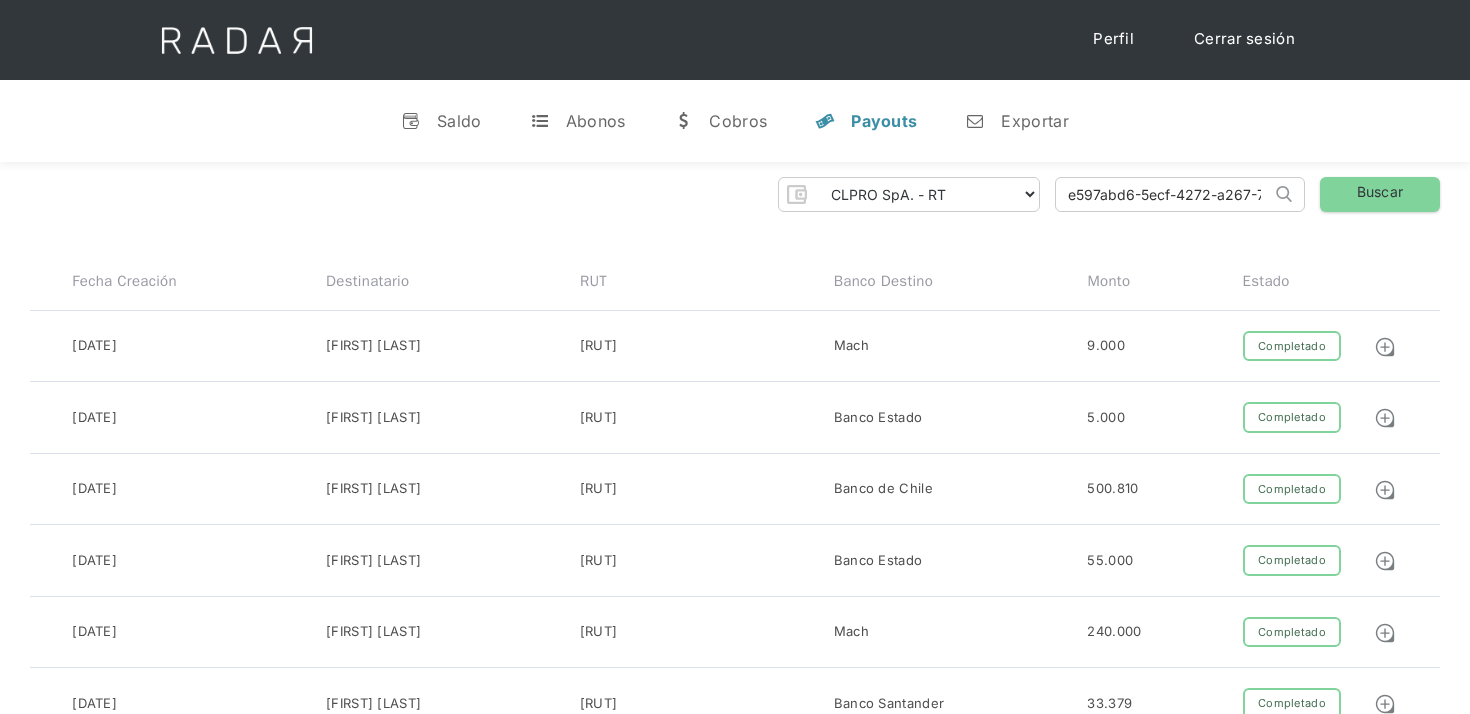 click on "e597abd6-5ecf-4272-a267-79ff83cd58e2" at bounding box center [1163, 194] 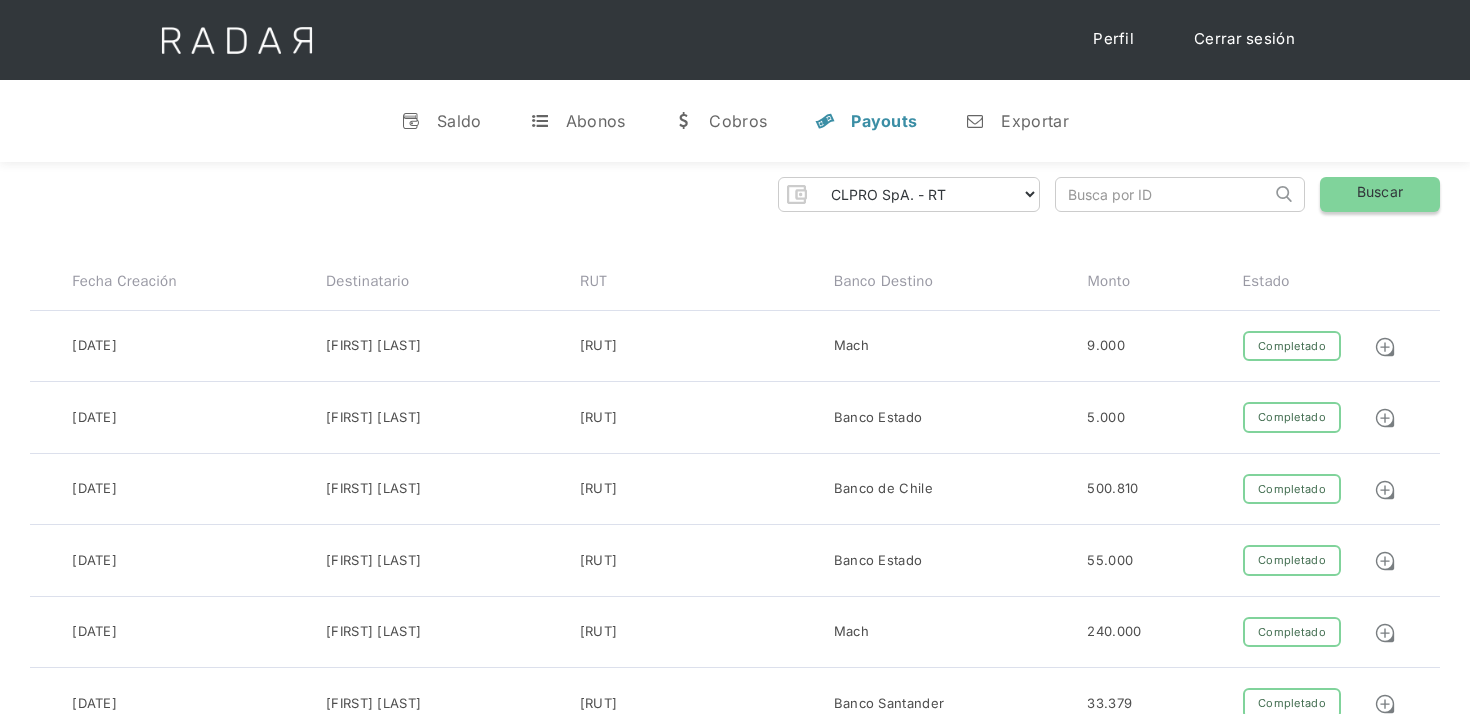 type 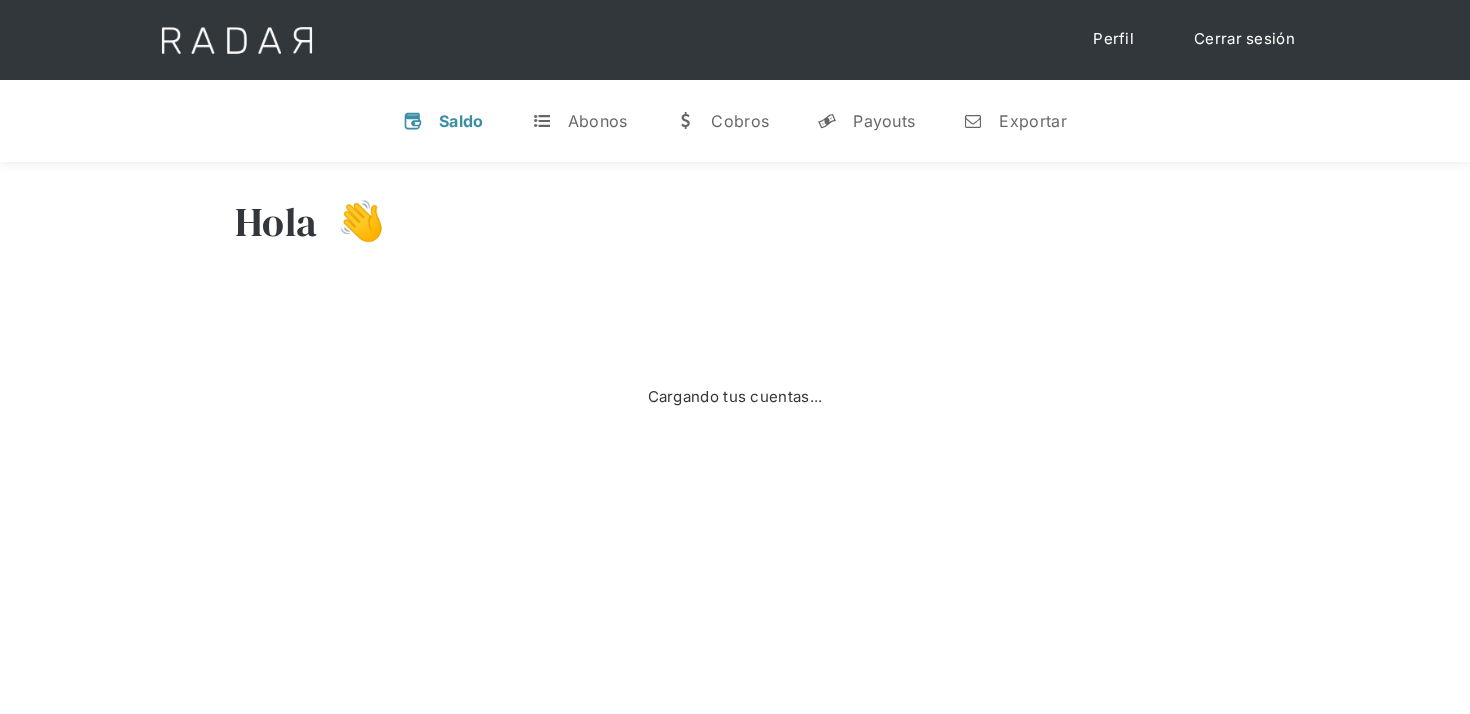 scroll, scrollTop: 0, scrollLeft: 0, axis: both 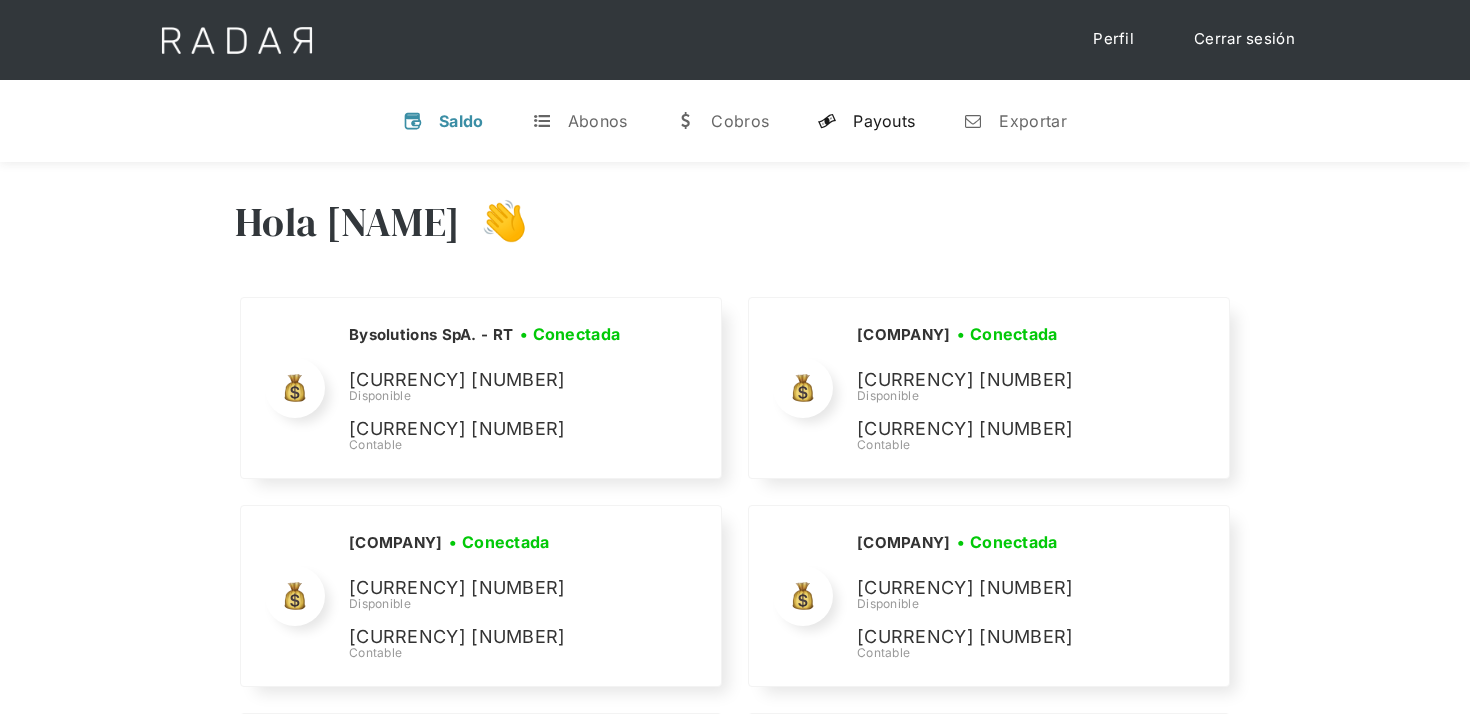 click on "y Payouts" at bounding box center (866, 121) 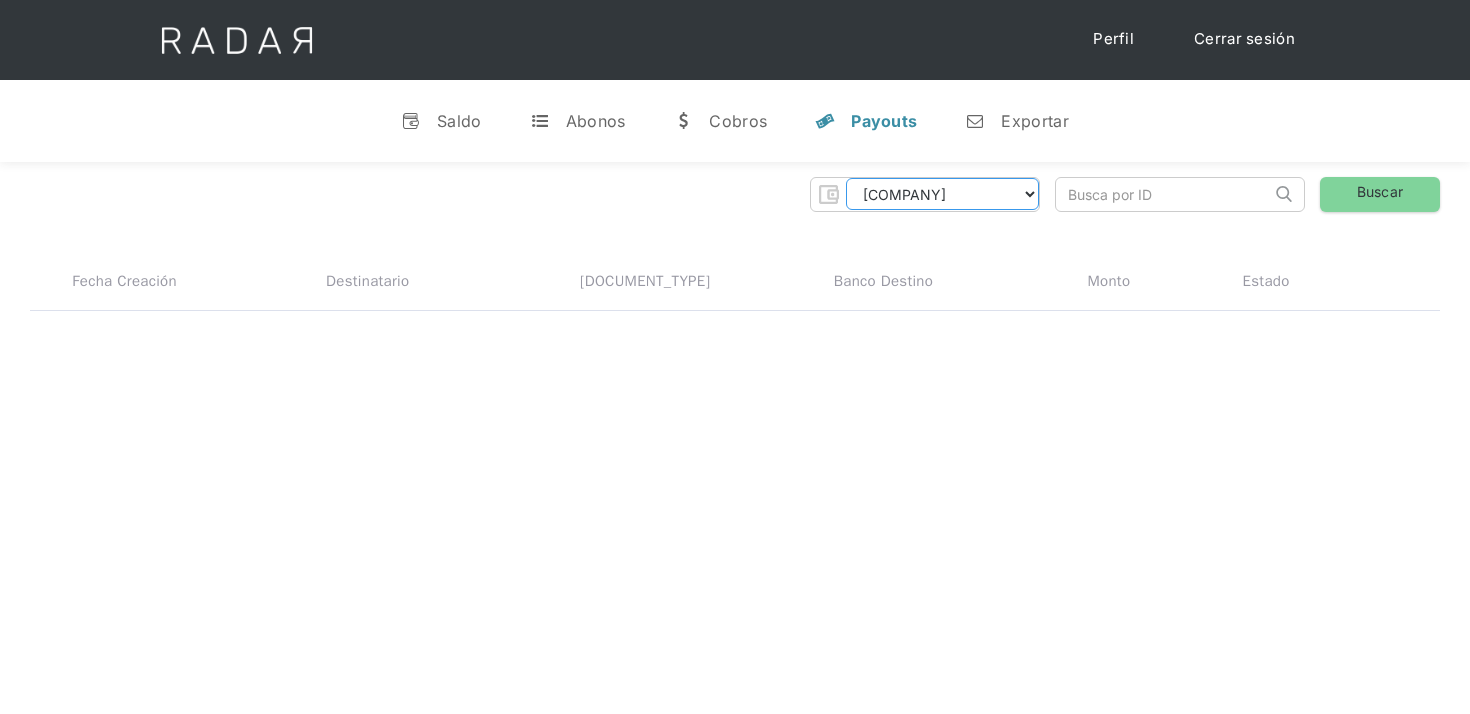 click on "CLPRO SpA. Coster SpA. Urigol SpA. Bysolutions SpA. Clmax SpA. Andes Payments SpA. CLPRO SpA. - RT Coster SpA. - RT Urigol SpA. - RT Bysolutions SpA. - RT Clmax SpA. - RT Andes Payments SpA. - RT" at bounding box center (942, 194) 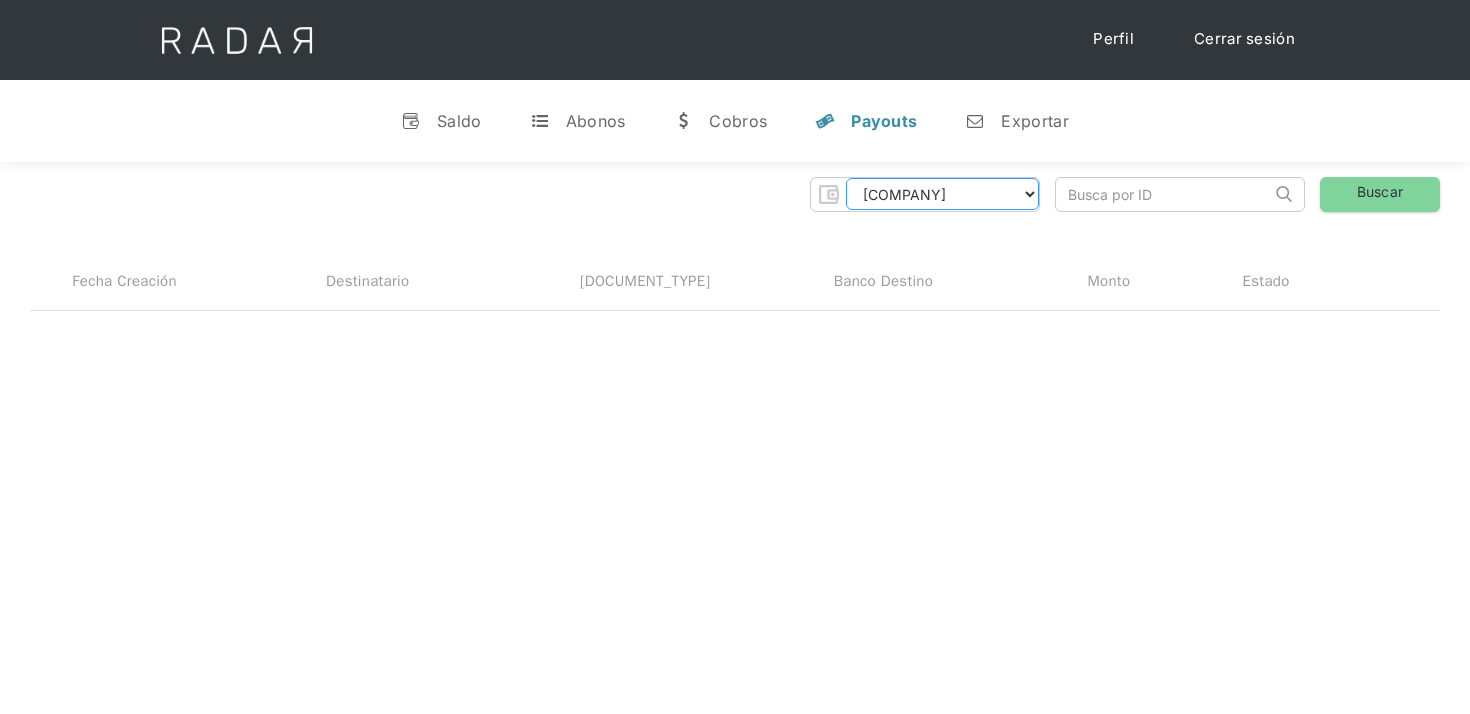 click on "CLPRO SpA. Coster SpA. Urigol SpA. Bysolutions SpA. Clmax SpA. Andes Payments SpA. CLPRO SpA. - RT Coster SpA. - RT Urigol SpA. - RT Bysolutions SpA. - RT Clmax SpA. - RT Andes Payments SpA. - RT" at bounding box center (942, 194) 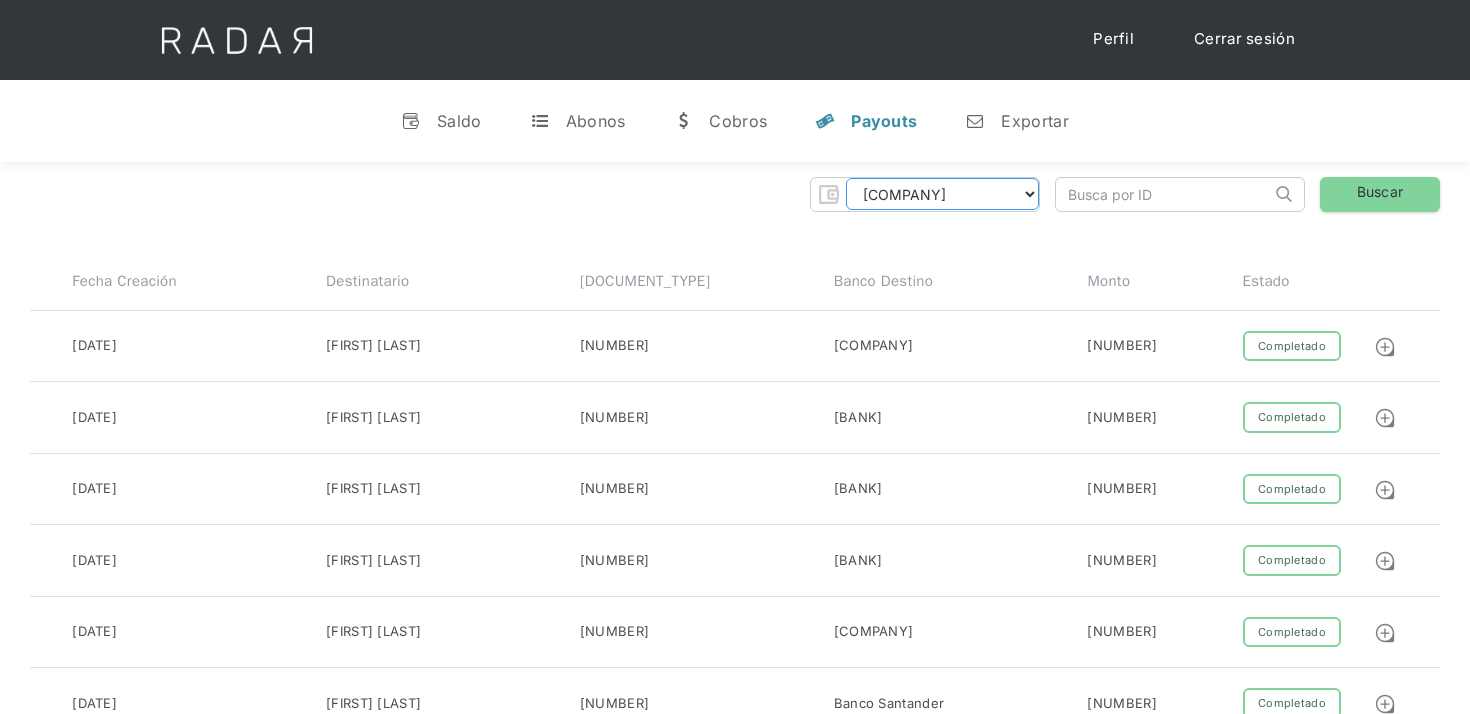 select on "clpro-rt" 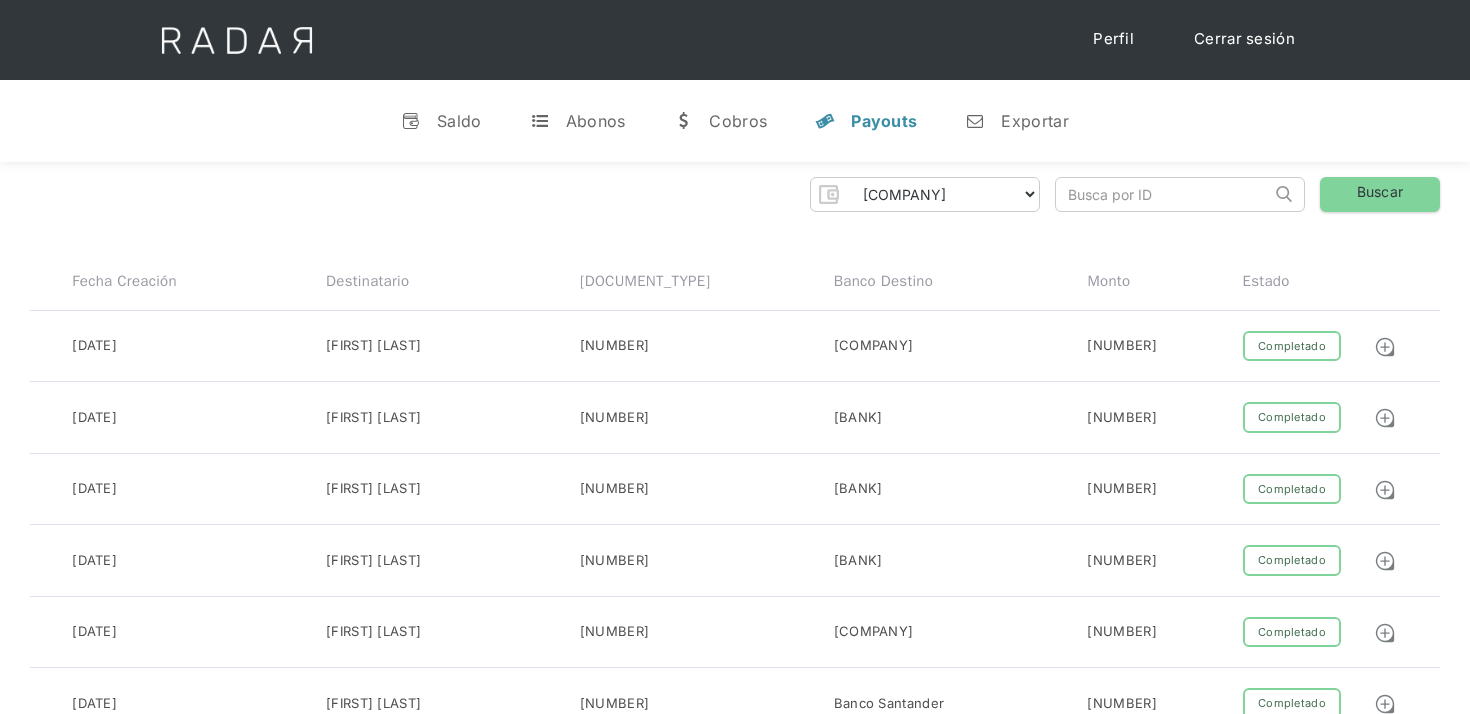 click at bounding box center (1163, 194) 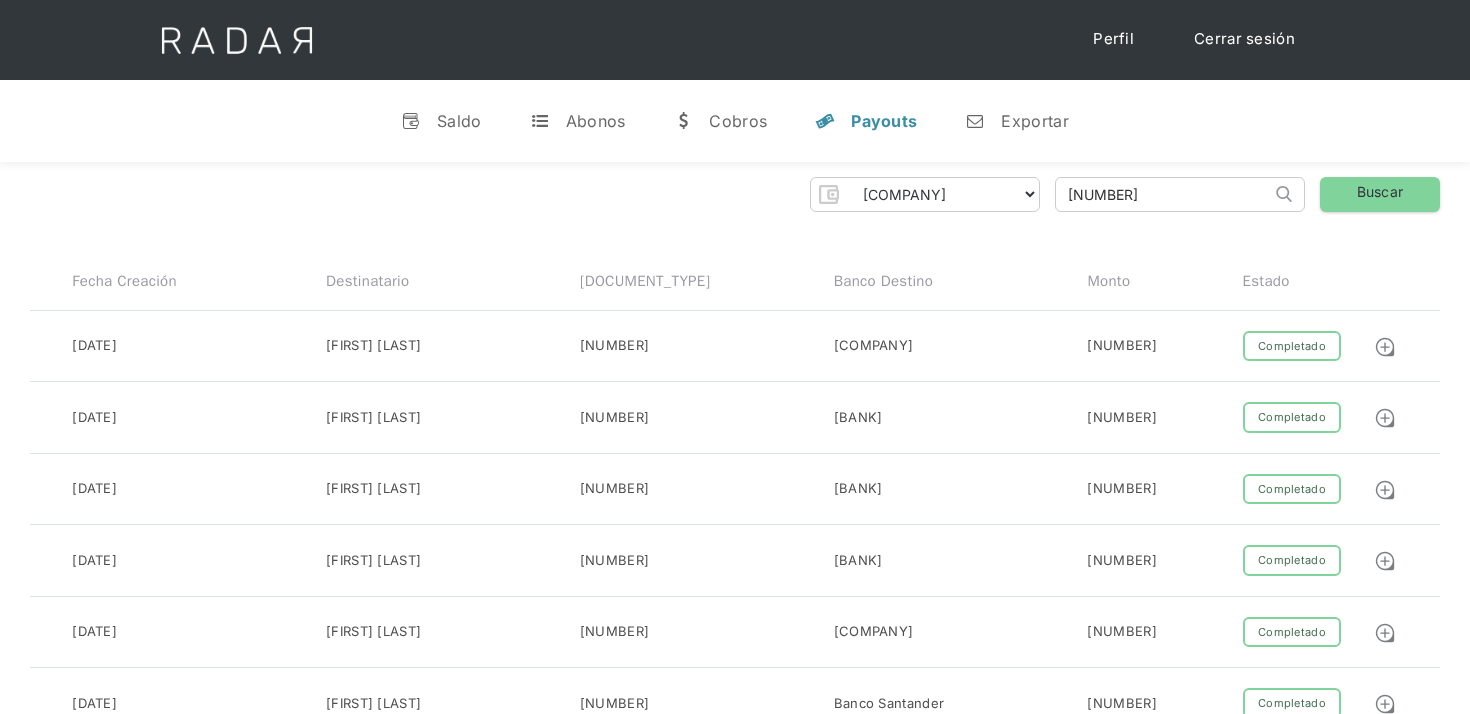 scroll, scrollTop: 0, scrollLeft: 98, axis: horizontal 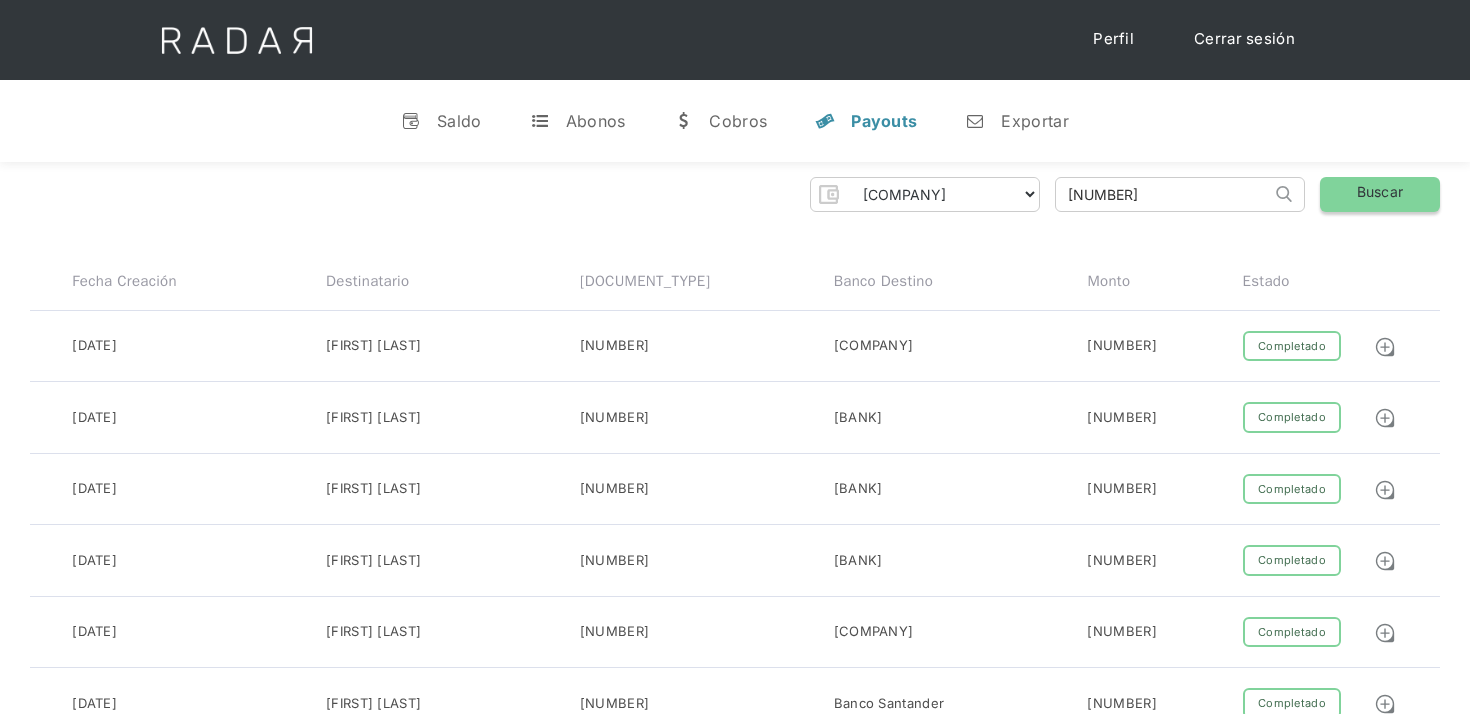 type on "1989366b-a845-46a0-bd35-fc7b509b99e7" 